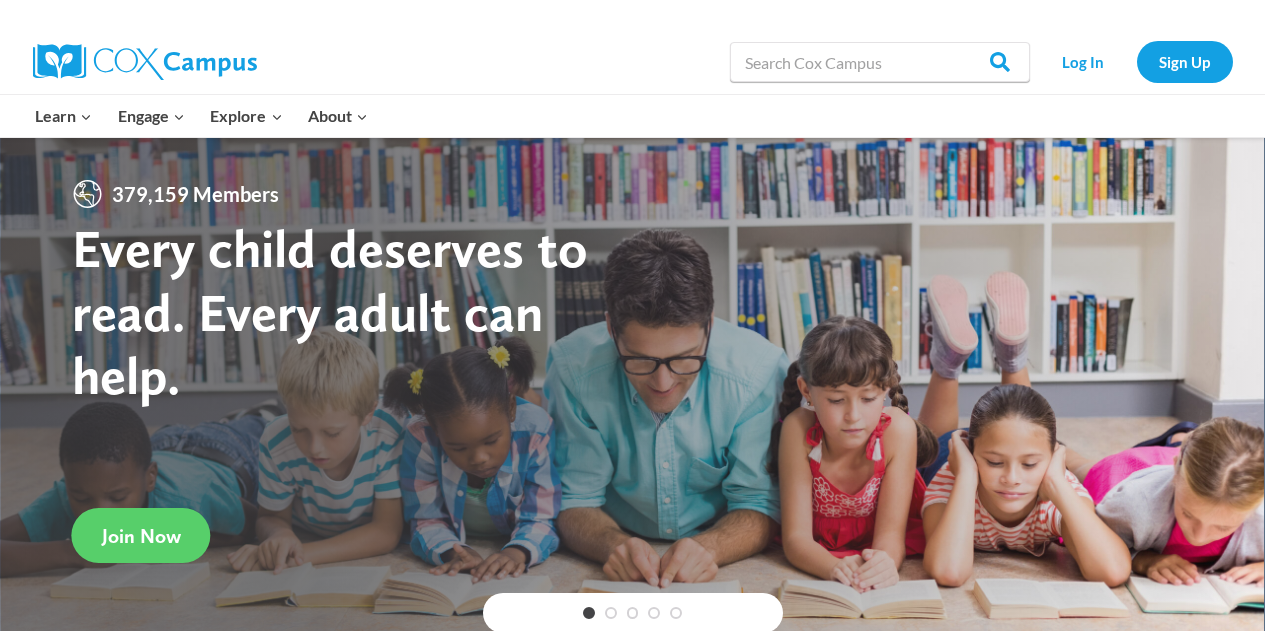 scroll, scrollTop: 0, scrollLeft: 0, axis: both 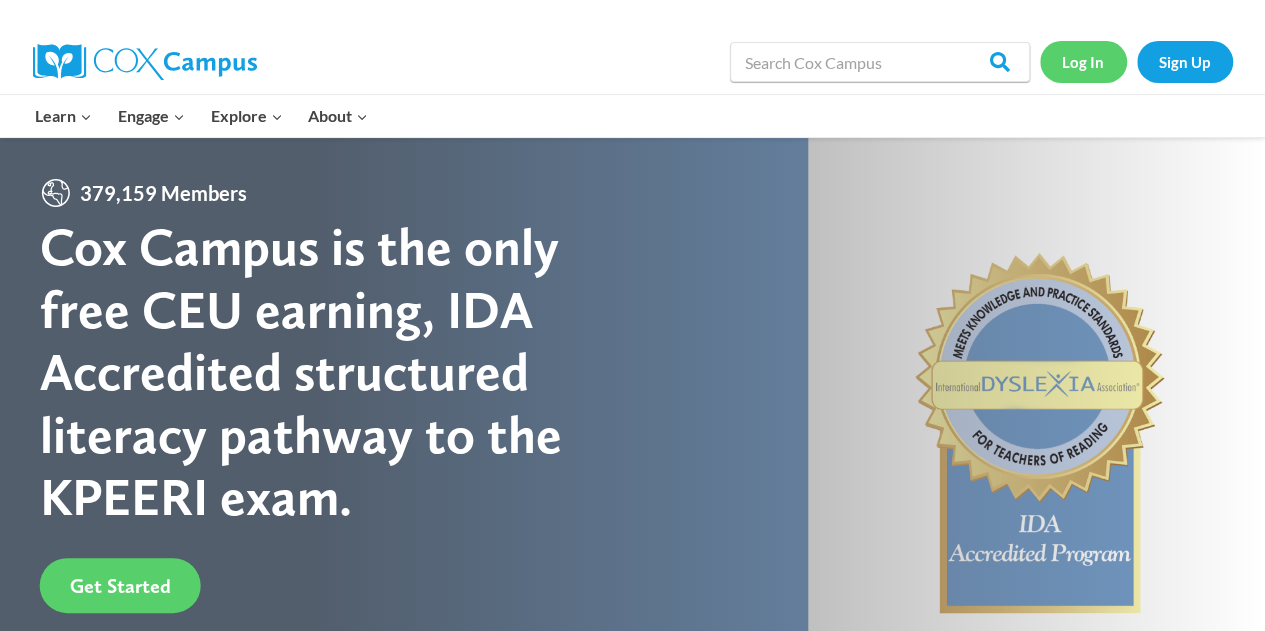 click on "Log In" at bounding box center [1083, 61] 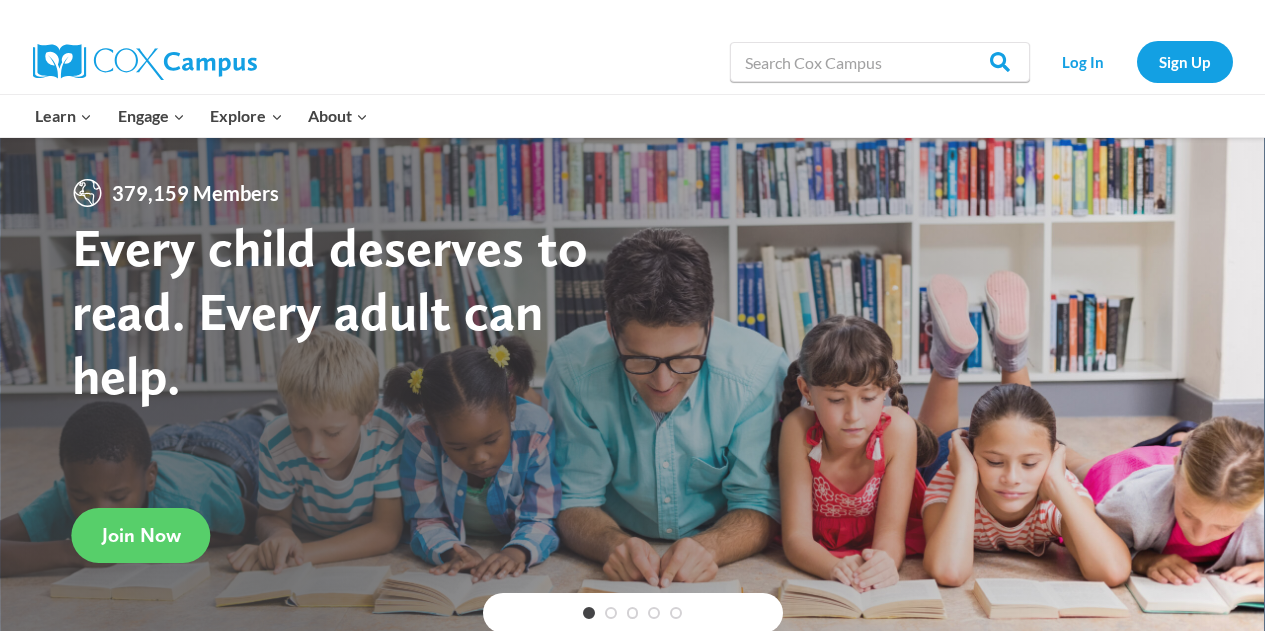 scroll, scrollTop: 0, scrollLeft: 0, axis: both 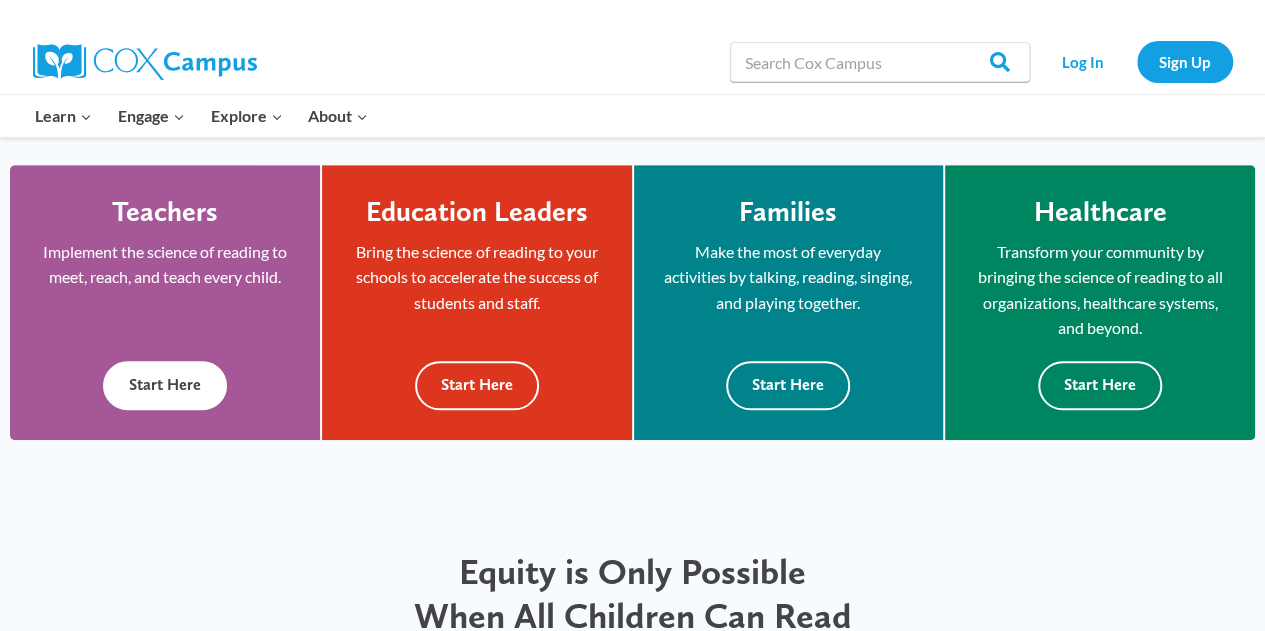 click on "Start Here" at bounding box center [165, 385] 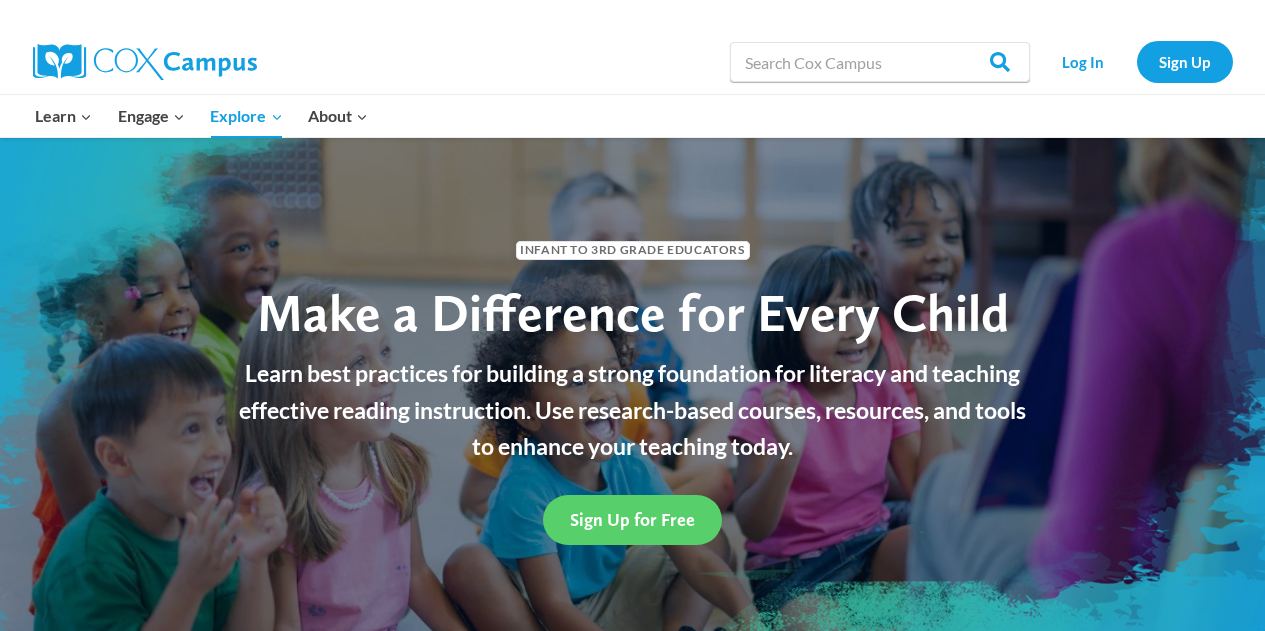 scroll, scrollTop: 0, scrollLeft: 0, axis: both 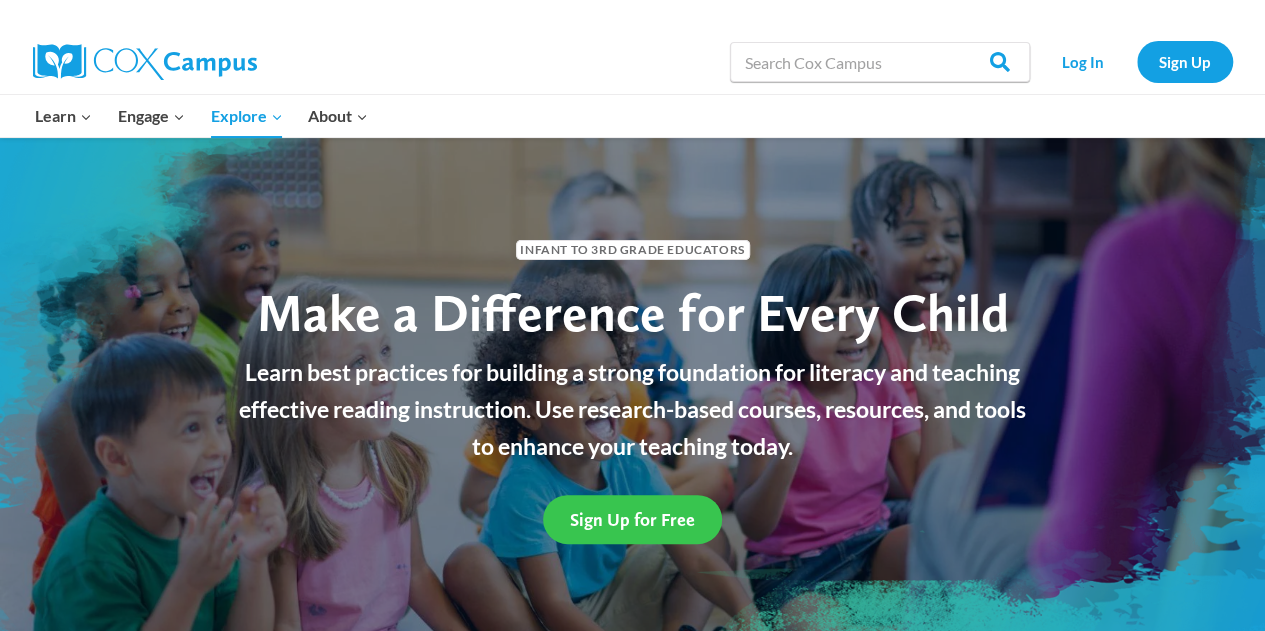 click on "Sign Up for Free" at bounding box center [632, 519] 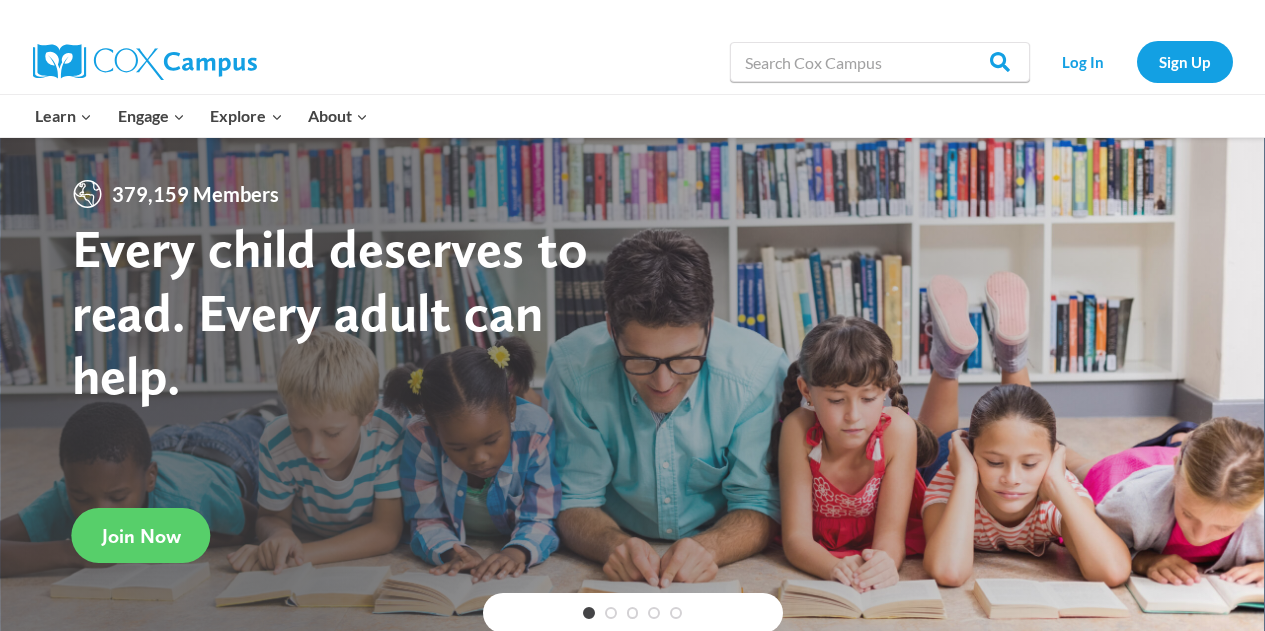 scroll, scrollTop: 0, scrollLeft: 0, axis: both 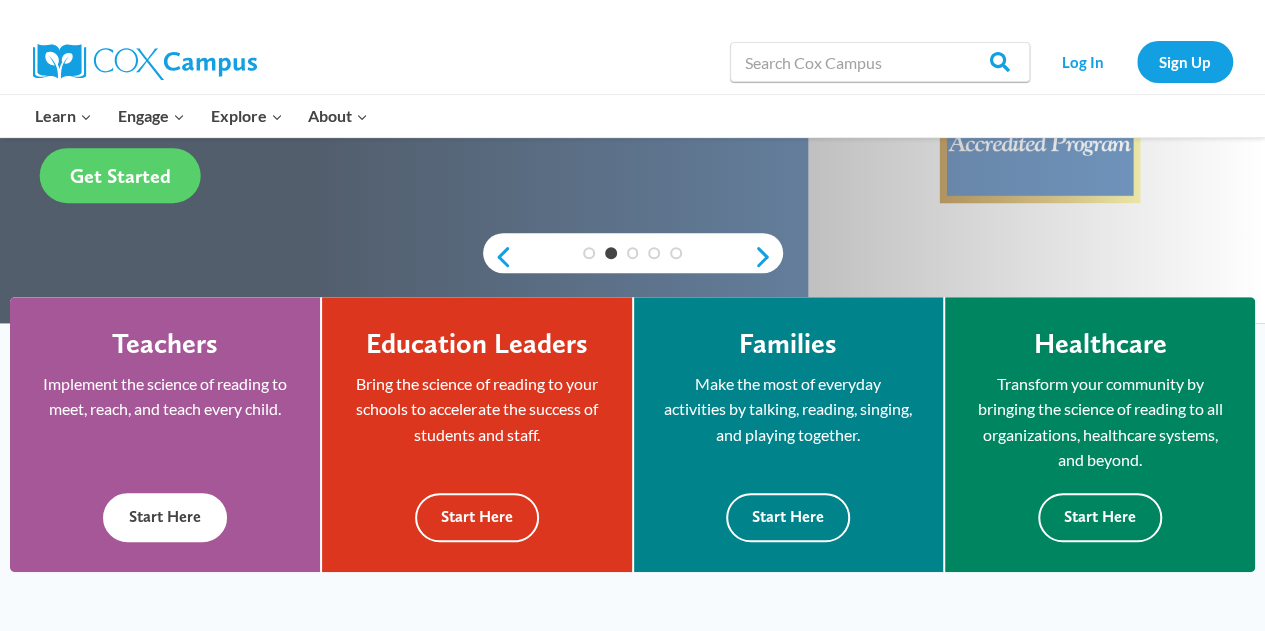 click on "Start Here" at bounding box center (165, 517) 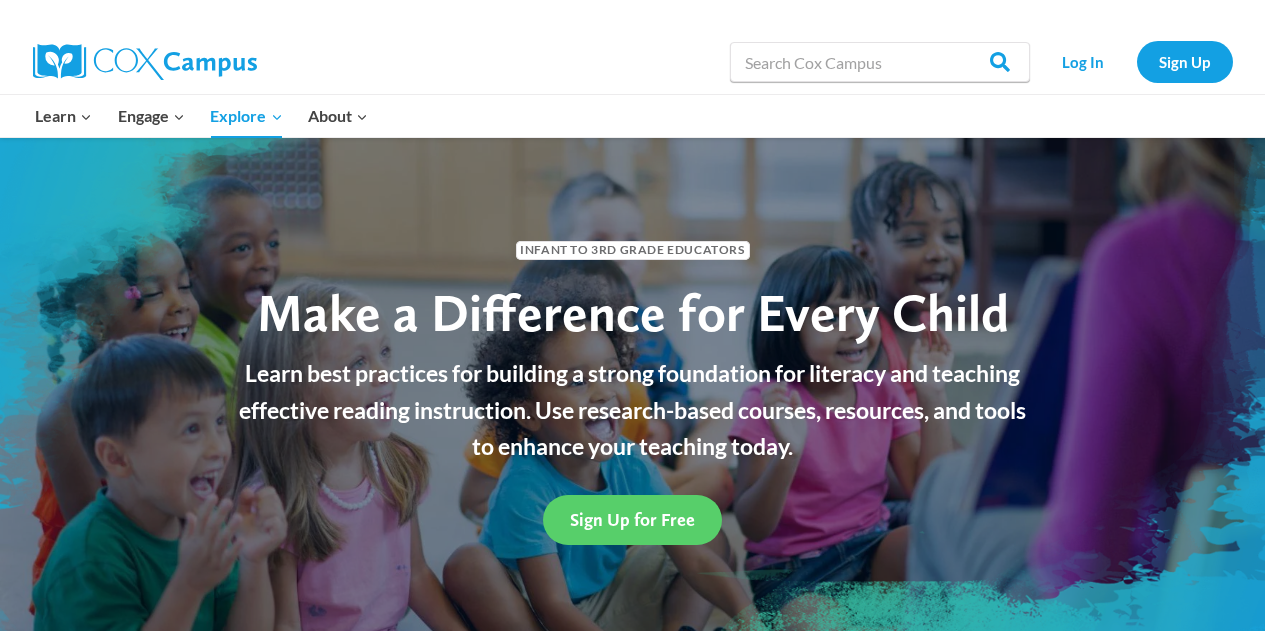 scroll, scrollTop: 0, scrollLeft: 0, axis: both 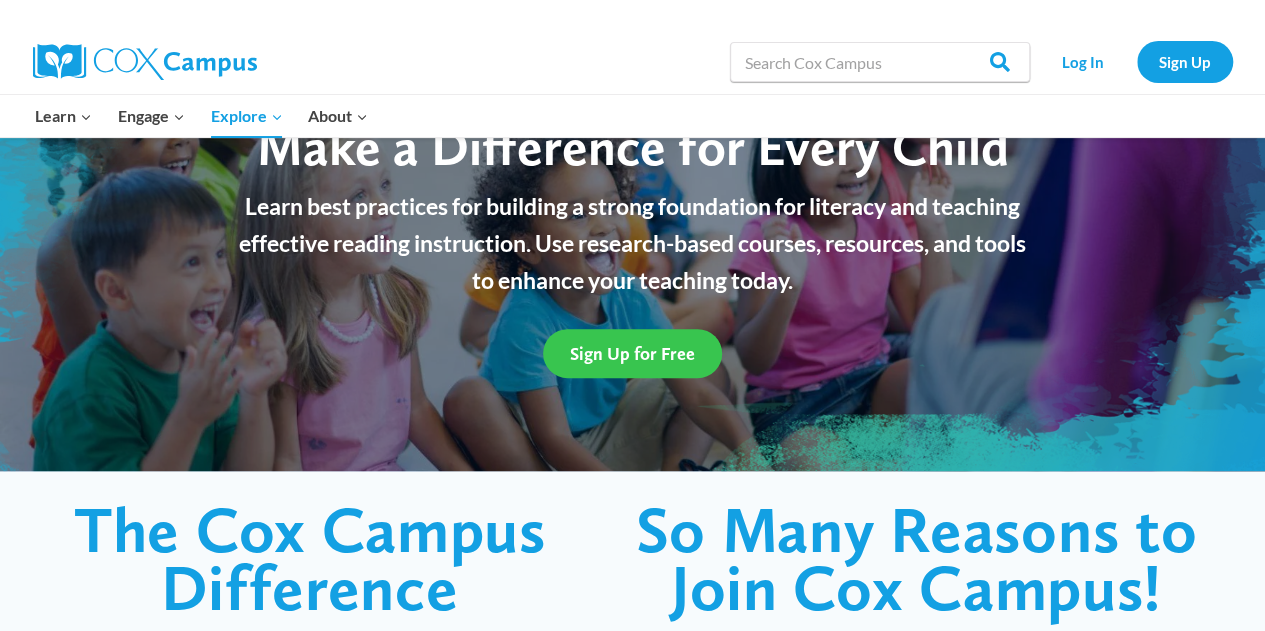 click on "Sign Up for Free" at bounding box center (632, 353) 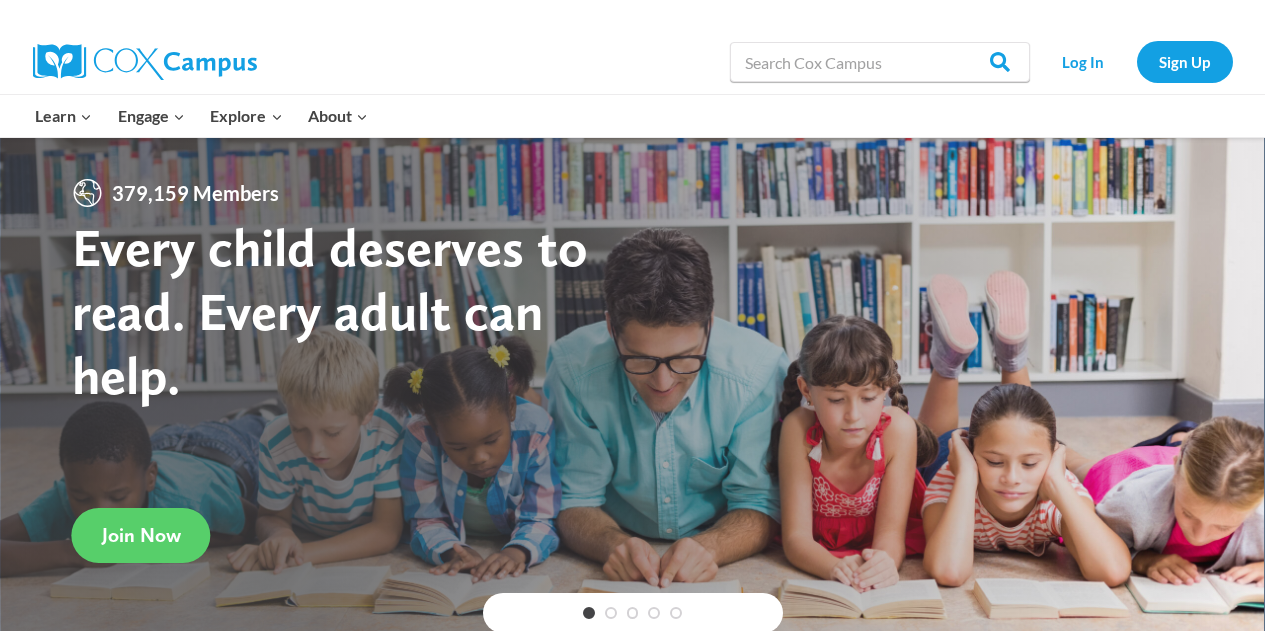scroll, scrollTop: 0, scrollLeft: 0, axis: both 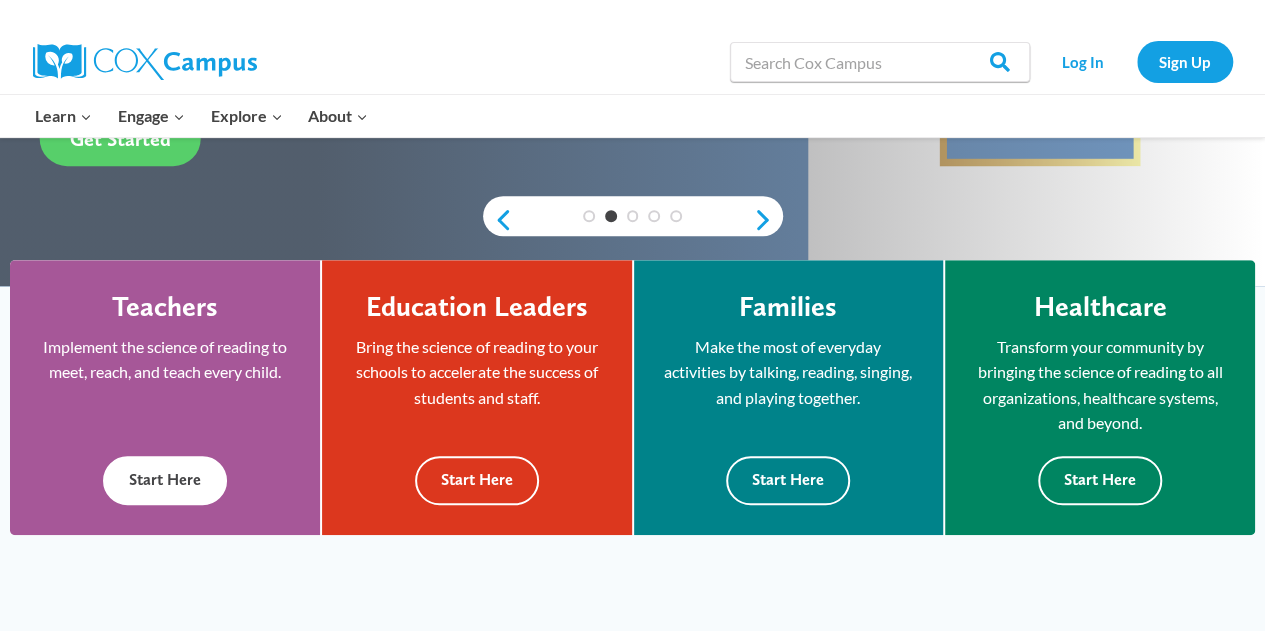 click on "Start Here" at bounding box center [165, 480] 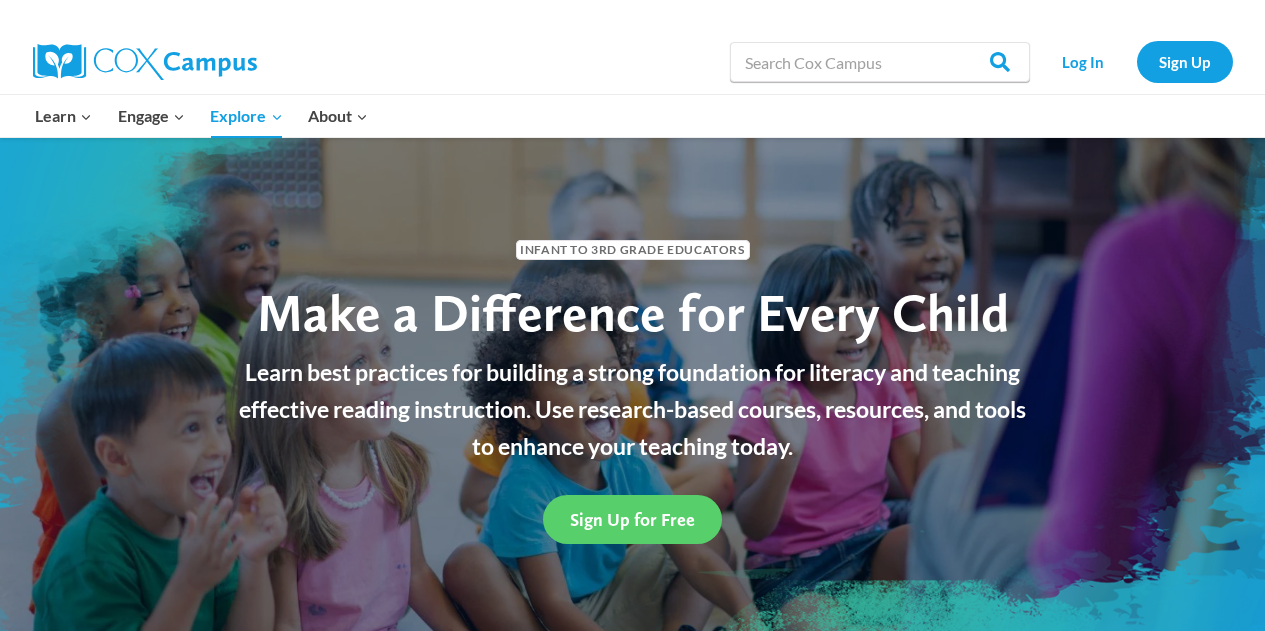 scroll, scrollTop: 0, scrollLeft: 0, axis: both 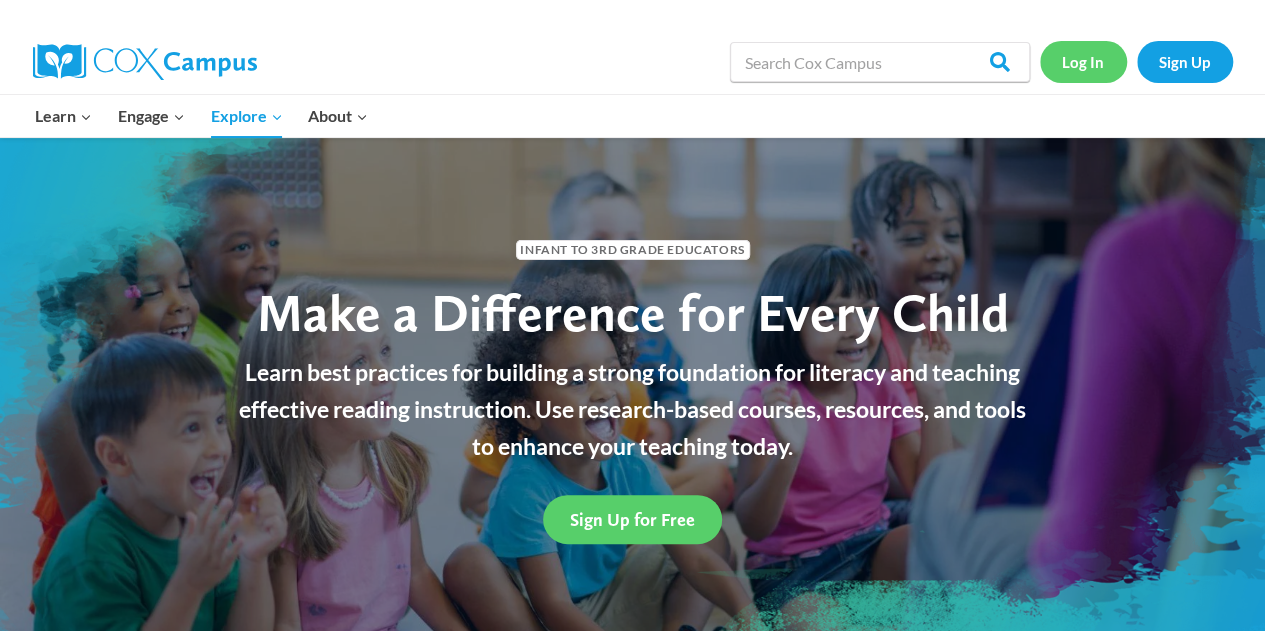 click on "Log In" at bounding box center [1083, 61] 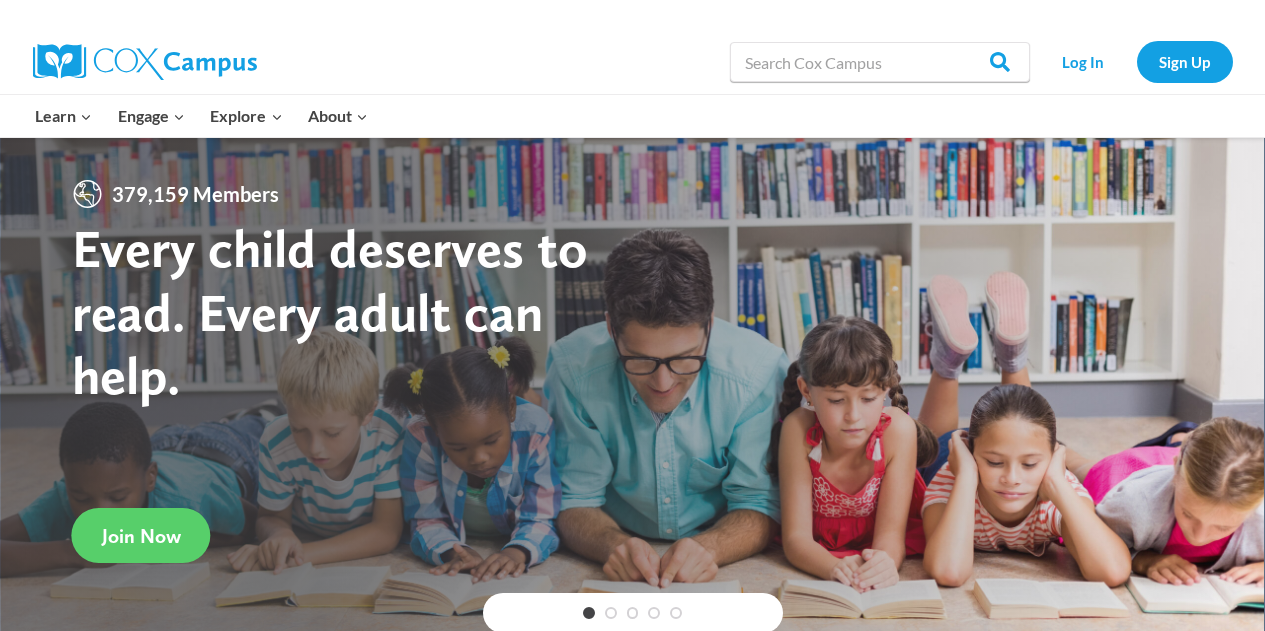 scroll, scrollTop: 0, scrollLeft: 0, axis: both 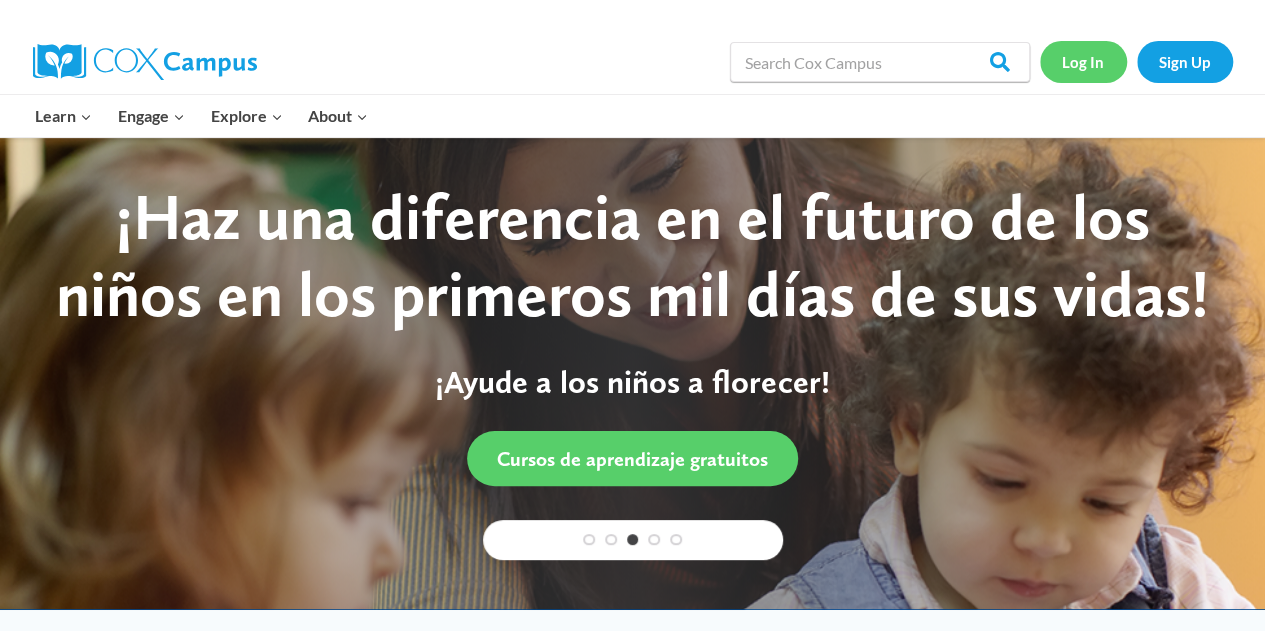 click on "Log In" at bounding box center [1083, 61] 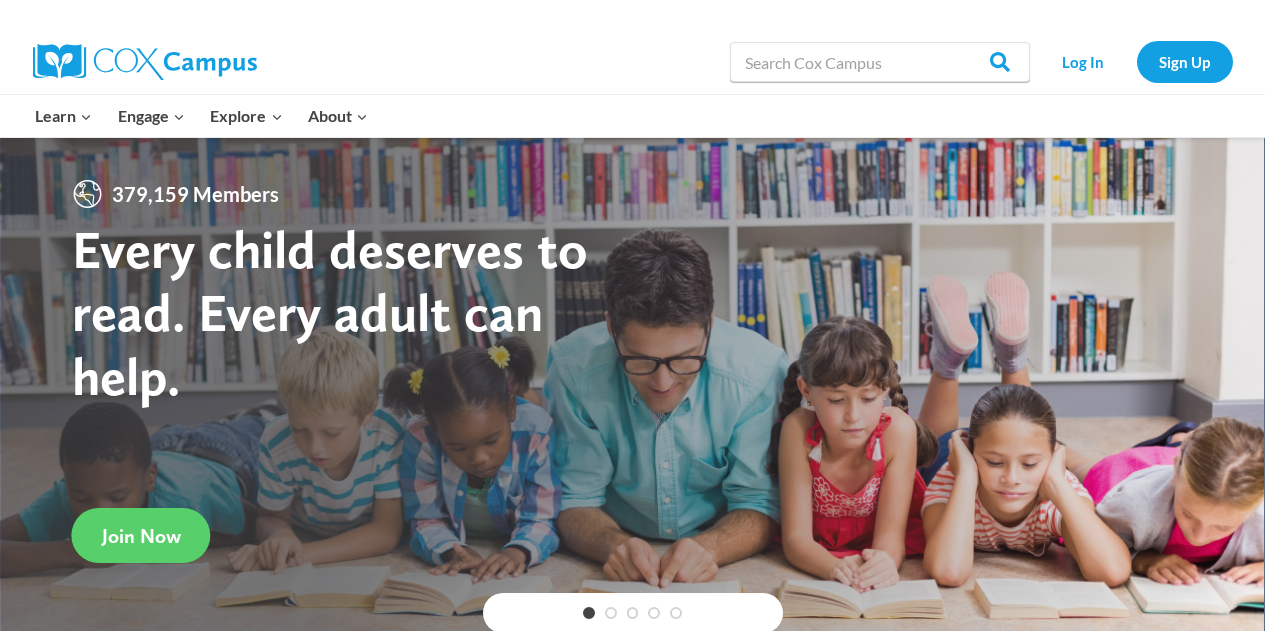 scroll, scrollTop: 0, scrollLeft: 0, axis: both 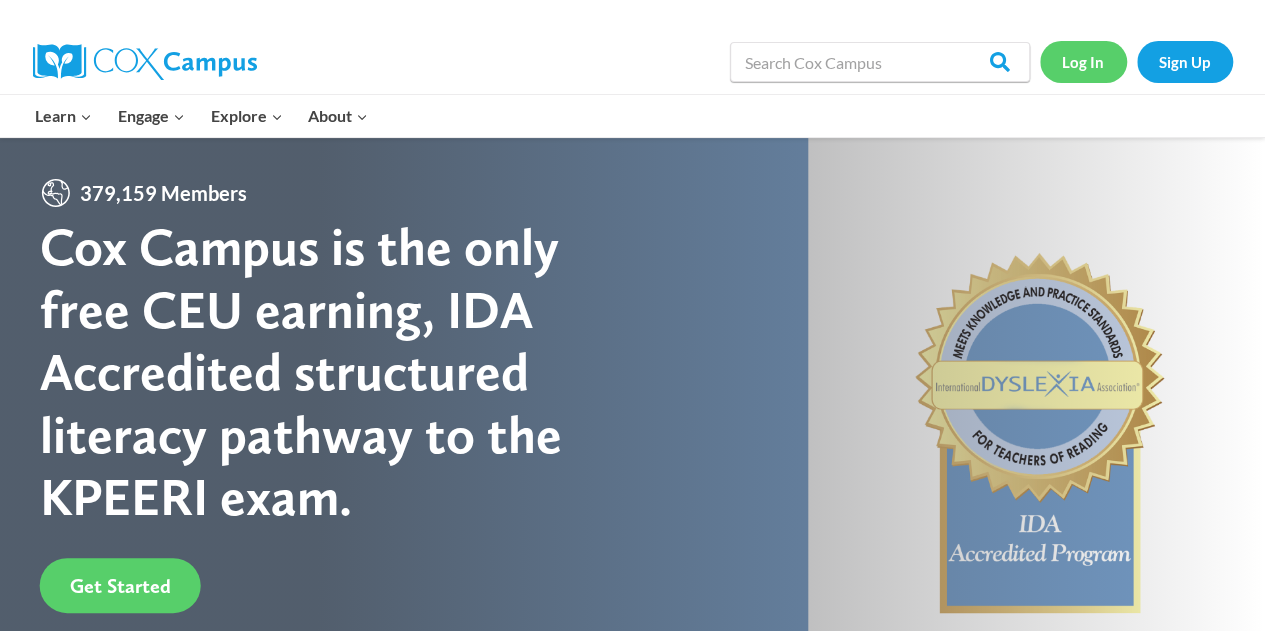 click on "Log In" at bounding box center (1083, 61) 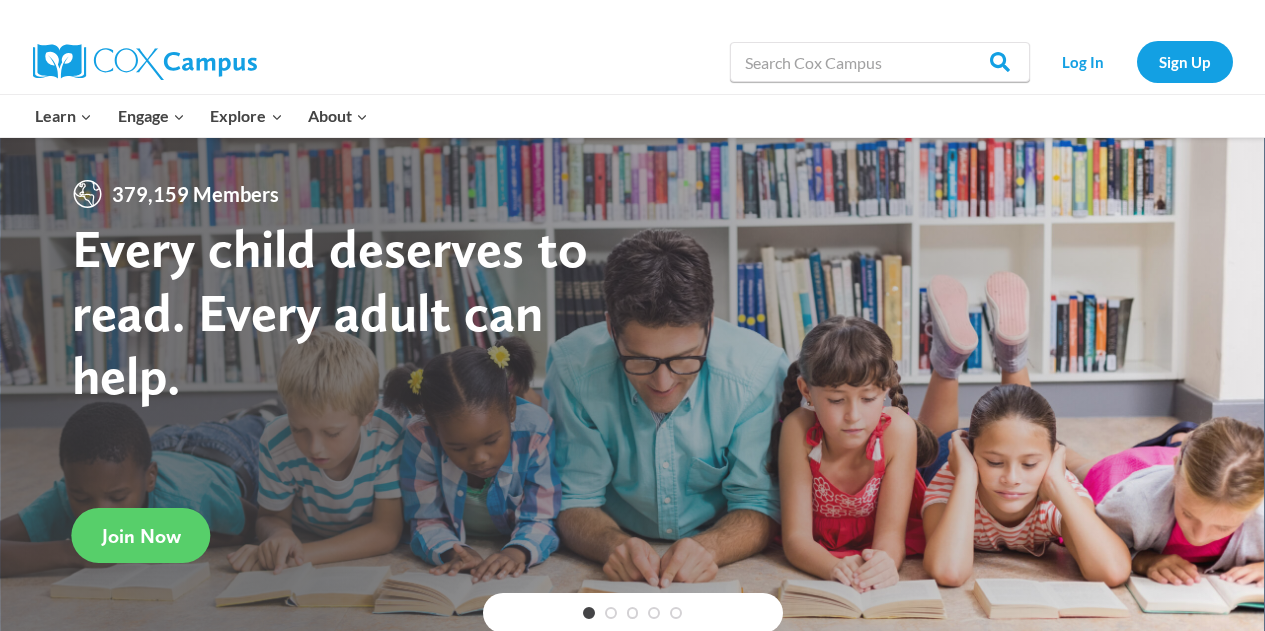 scroll, scrollTop: 0, scrollLeft: 0, axis: both 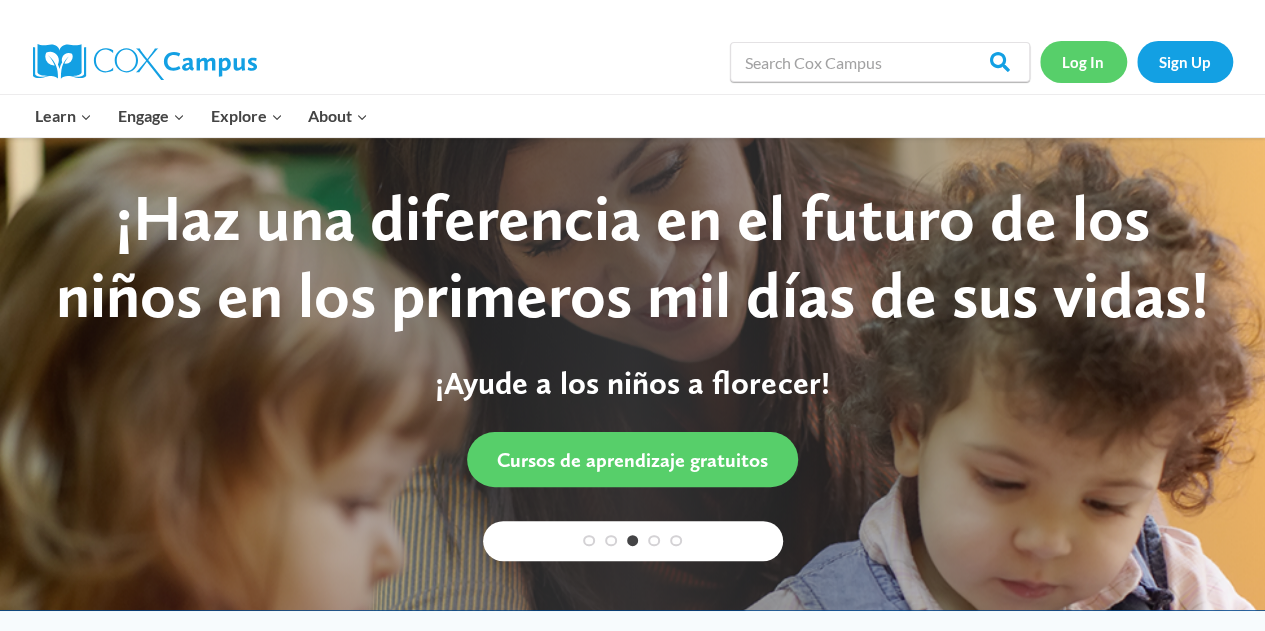 click on "Log In" at bounding box center (1083, 61) 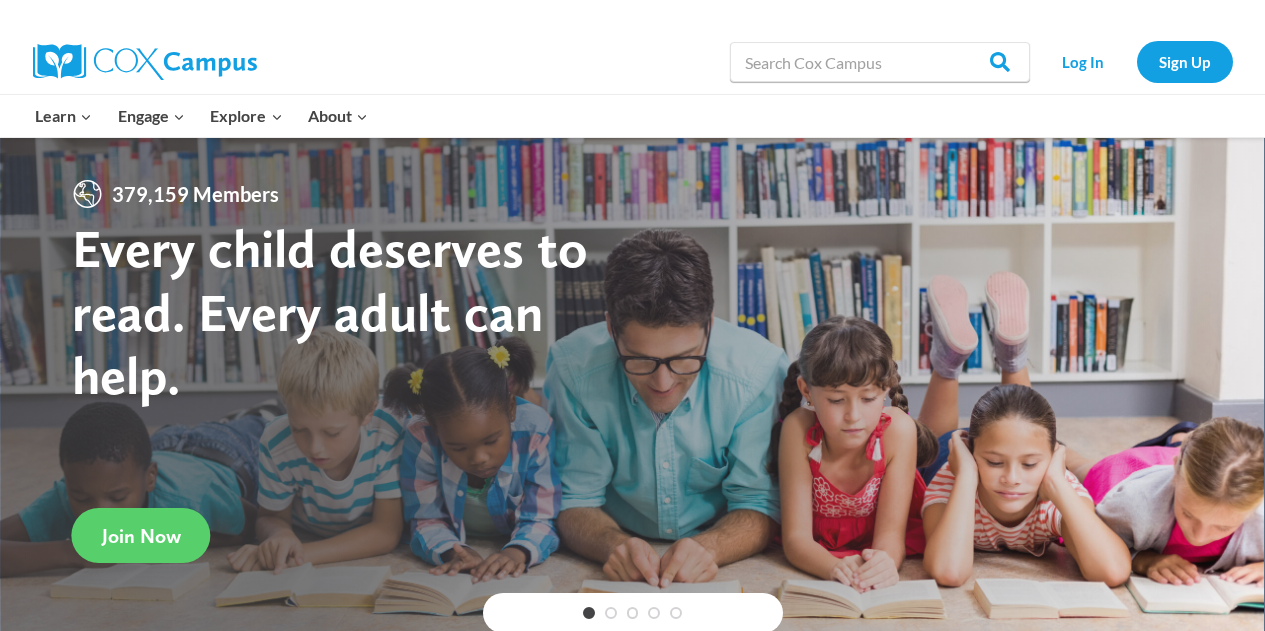 scroll, scrollTop: 0, scrollLeft: 0, axis: both 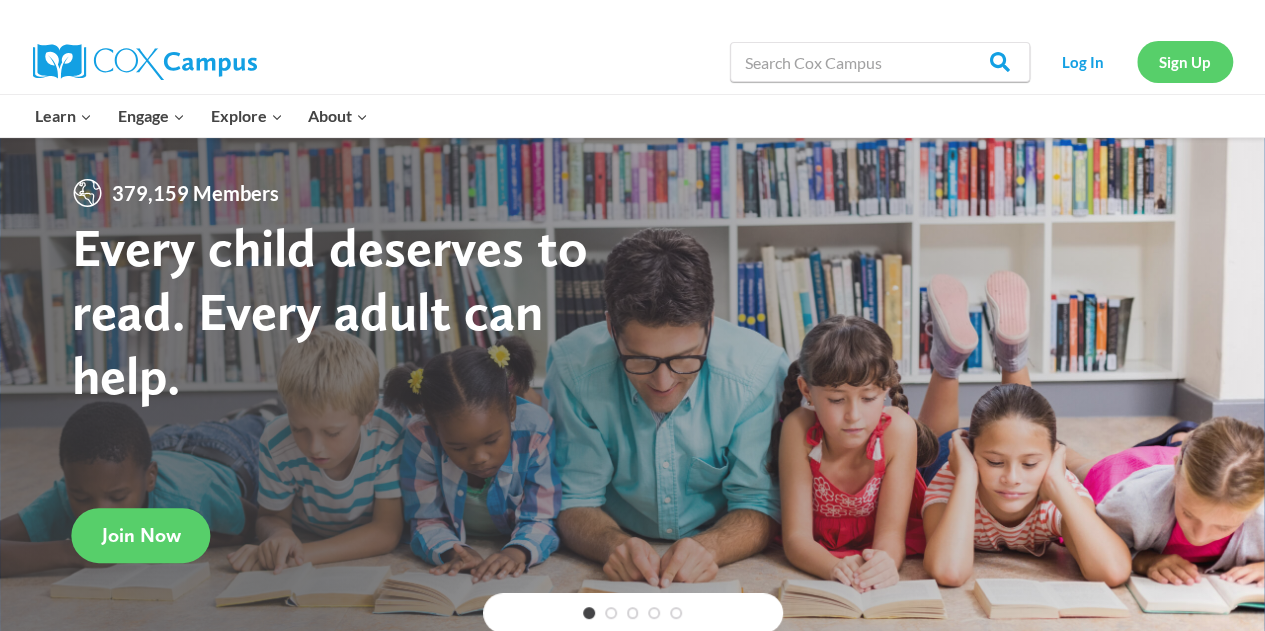 click on "Sign Up" at bounding box center [1185, 61] 